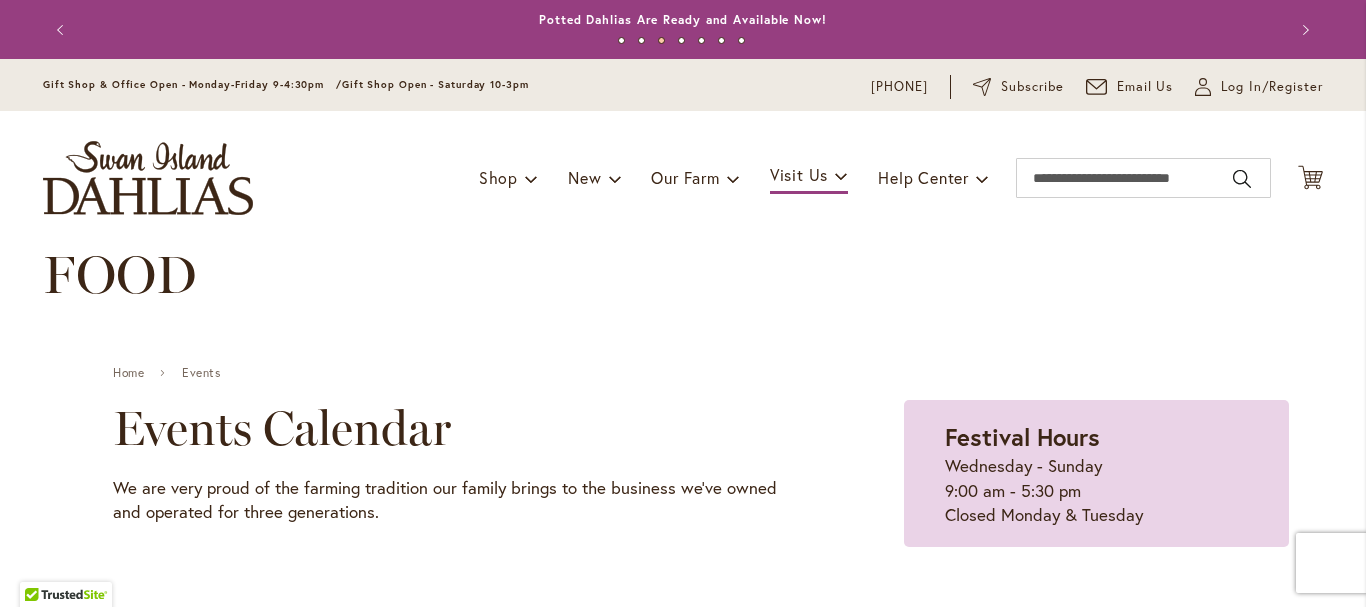 scroll, scrollTop: 0, scrollLeft: 0, axis: both 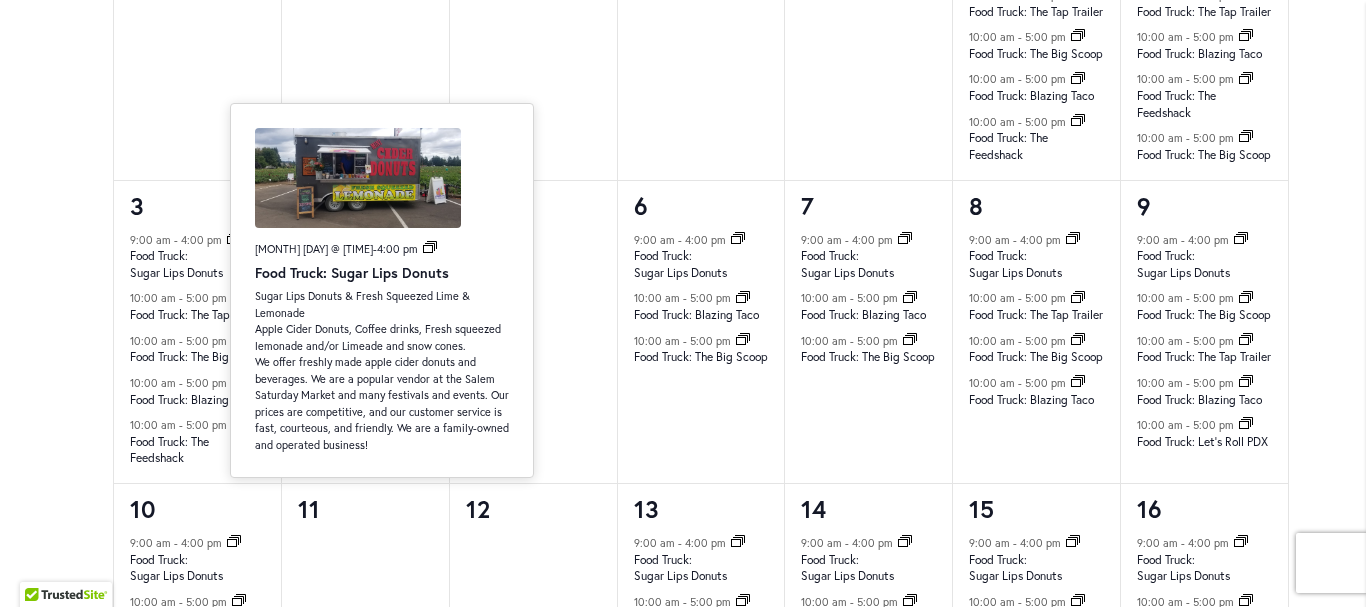 click on "Skip to Content
Gift Shop & Office Open - Monday-Friday 9-4:30pm   /    Gift Shop Open - Saturday 10-3pm
1-800-410-6540
Subscribe
Email Us
My Account
Log In/Register
Toggle Nav
Shop
Dahlia Tubers
Collections
Fresh Cut Dahlias" at bounding box center (683, 497) 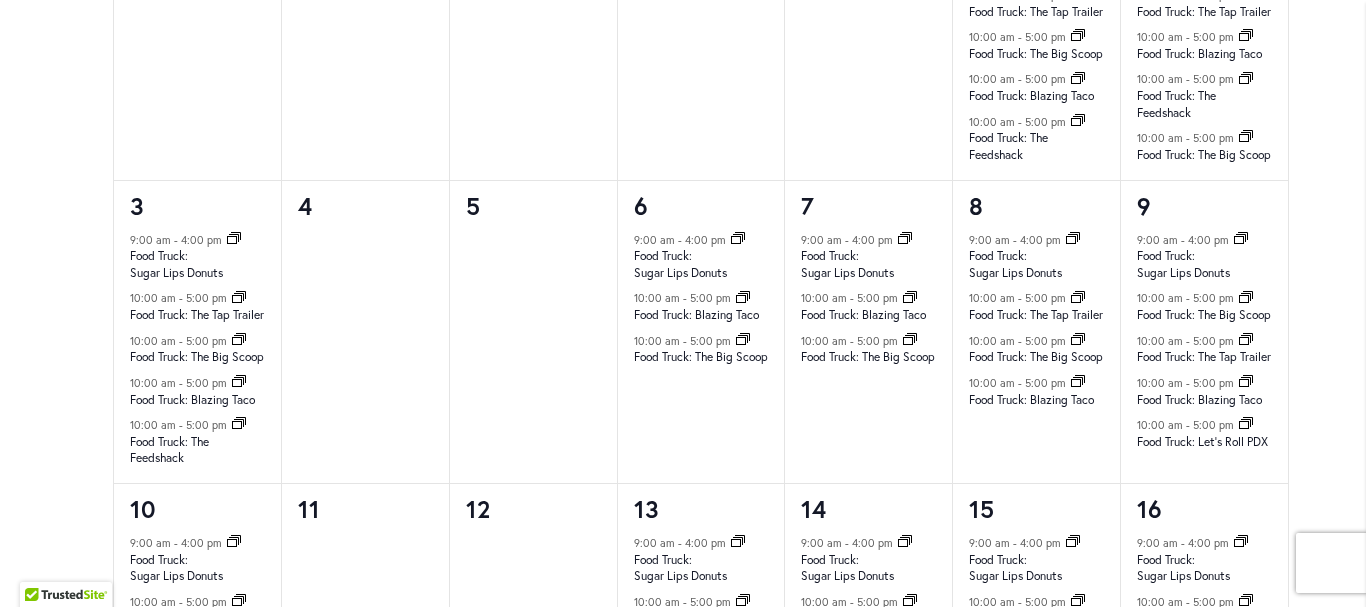 click on "Skip to Content
Gift Shop & Office Open - Monday-Friday 9-4:30pm   /    Gift Shop Open - Saturday 10-3pm
1-800-410-6540
Subscribe
Email Us
My Account
Log In/Register
Toggle Nav
Shop
Dahlia Tubers
Collections
Fresh Cut Dahlias" at bounding box center [683, 497] 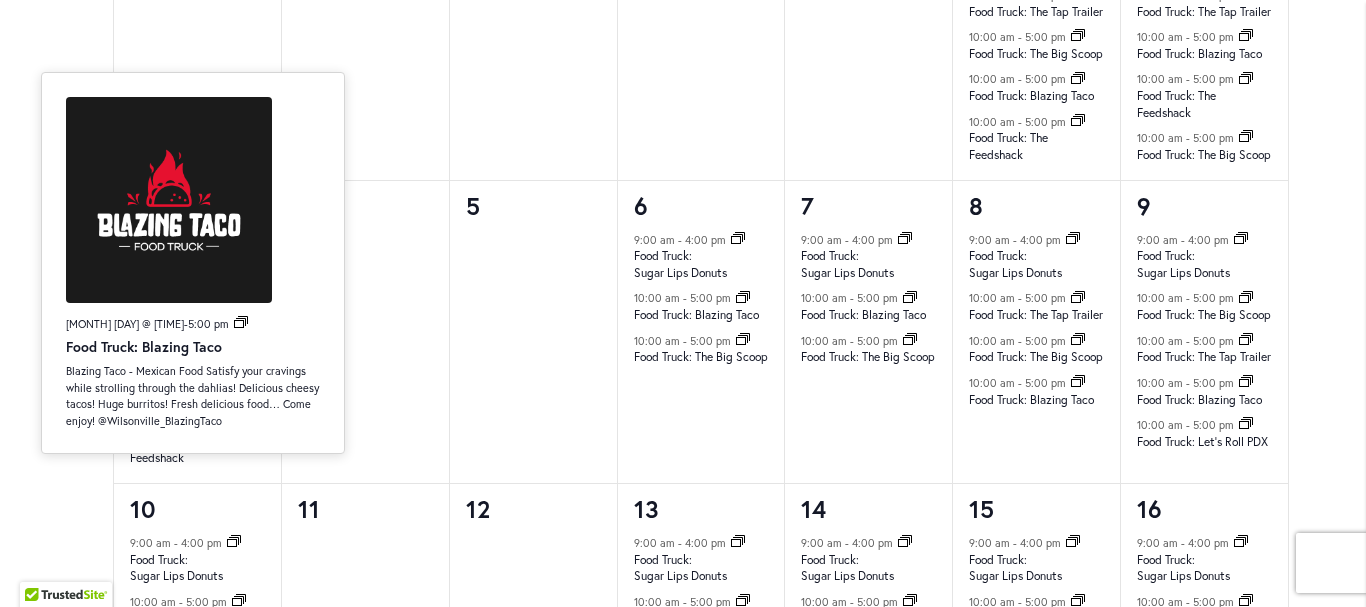 click on "Skip to Content
Gift Shop & Office Open - Monday-Friday 9-4:30pm   /    Gift Shop Open - Saturday 10-3pm
1-800-410-6540
Subscribe
Email Us
My Account
Log In/Register
Toggle Nav
Shop
Dahlia Tubers
Collections
Fresh Cut Dahlias" at bounding box center [683, 497] 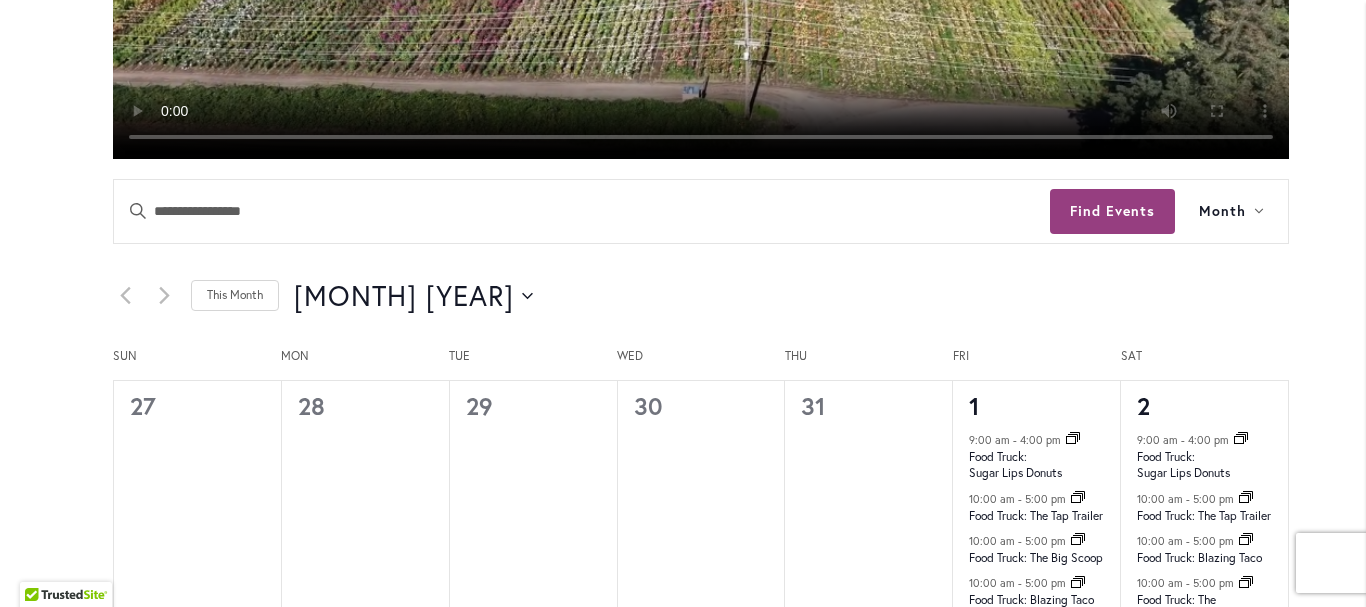scroll, scrollTop: 504, scrollLeft: 0, axis: vertical 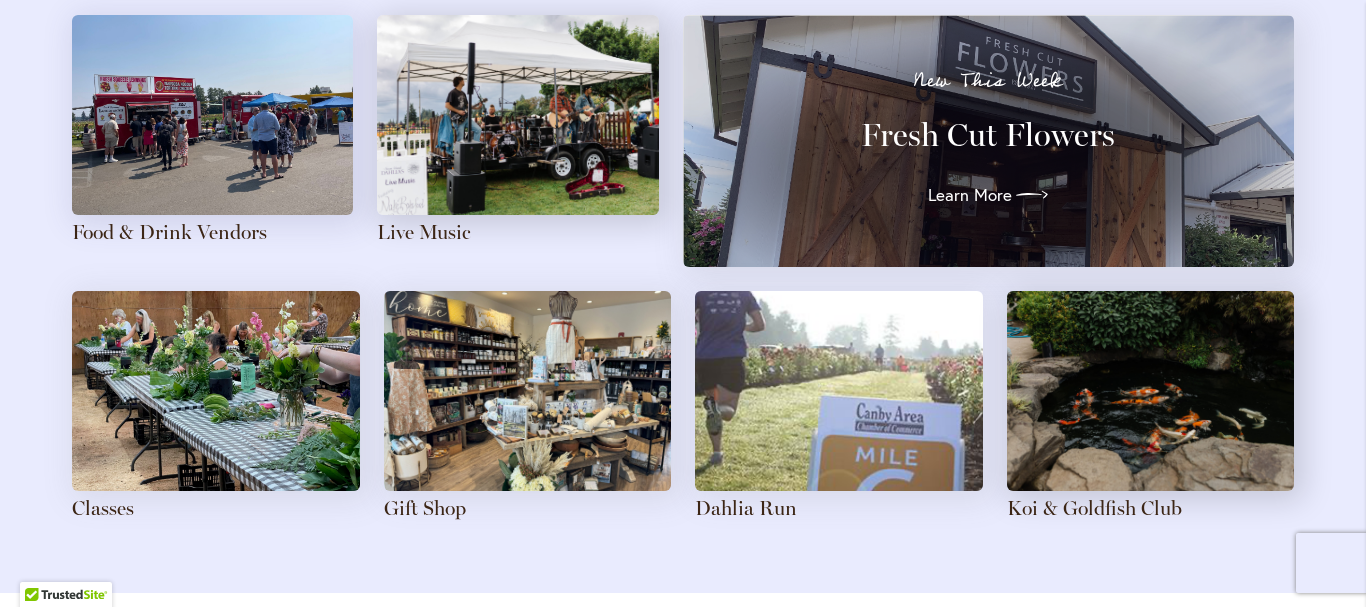 click at bounding box center [528, 391] 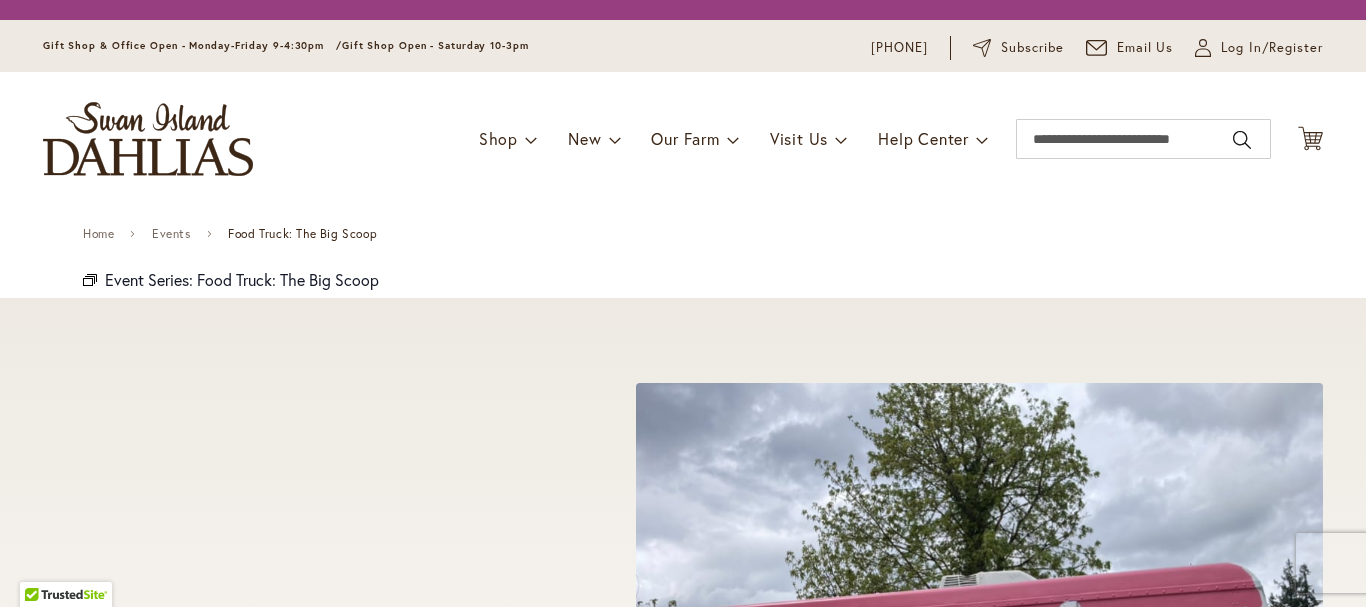 scroll, scrollTop: 0, scrollLeft: 0, axis: both 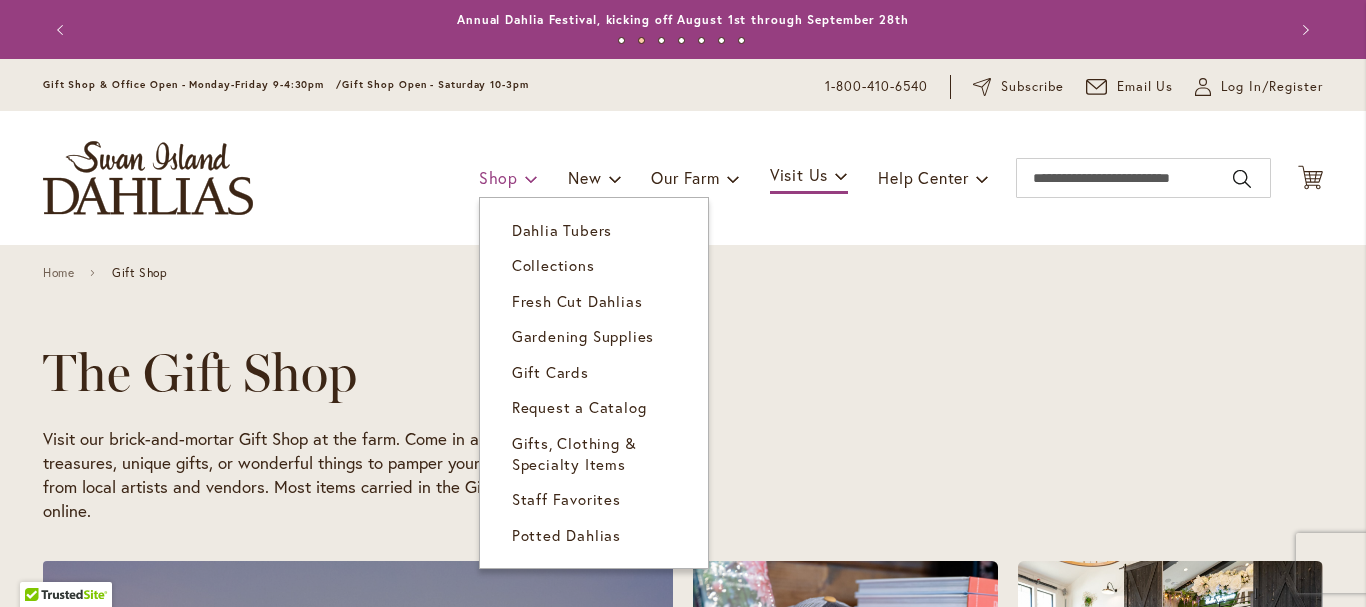 click on "Shop" at bounding box center [498, 177] 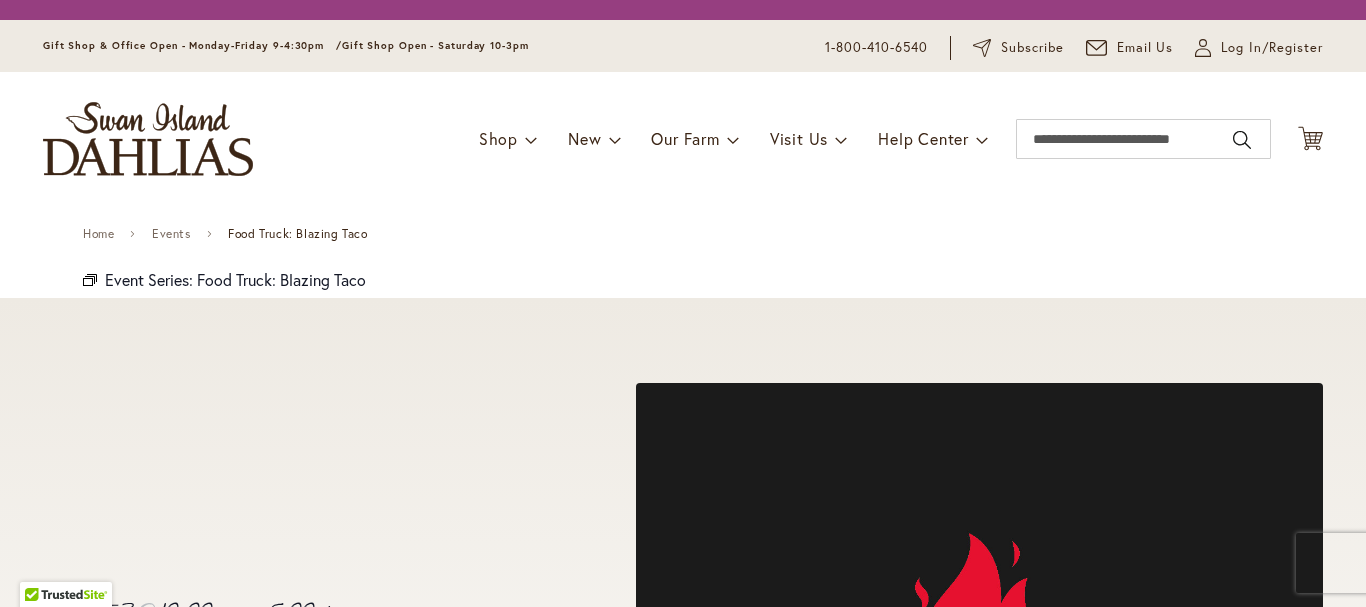 scroll, scrollTop: 0, scrollLeft: 0, axis: both 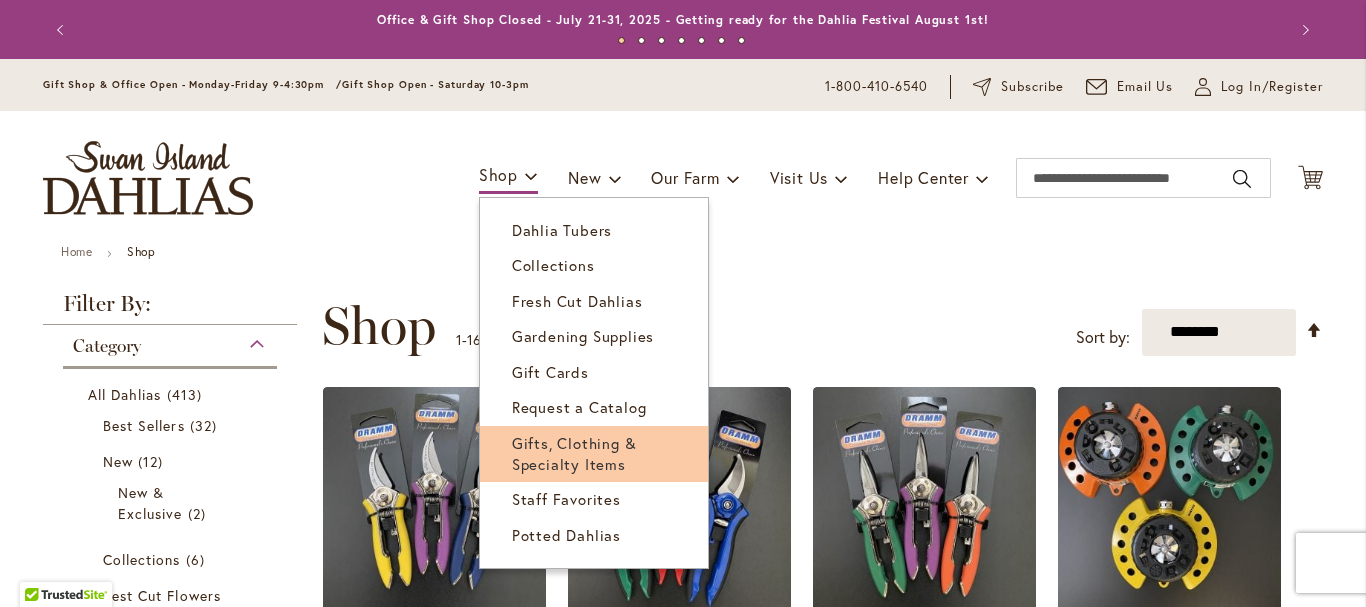 click on "Gifts, Clothing & Specialty Items" at bounding box center [574, 453] 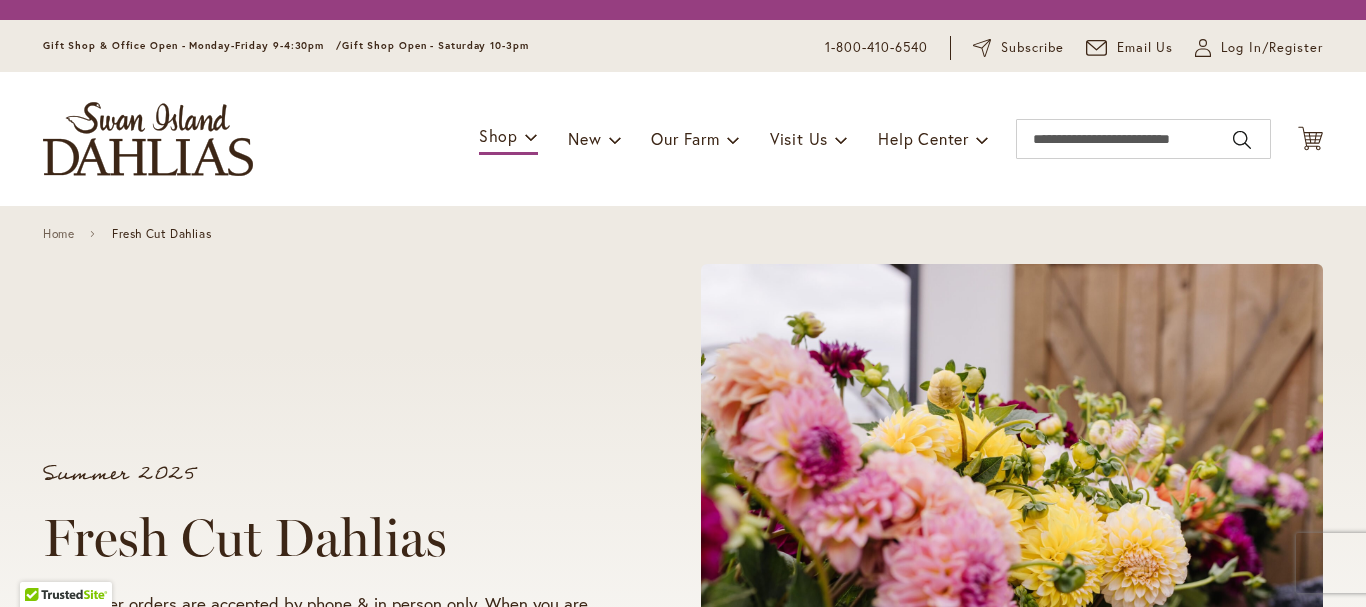 scroll, scrollTop: 0, scrollLeft: 0, axis: both 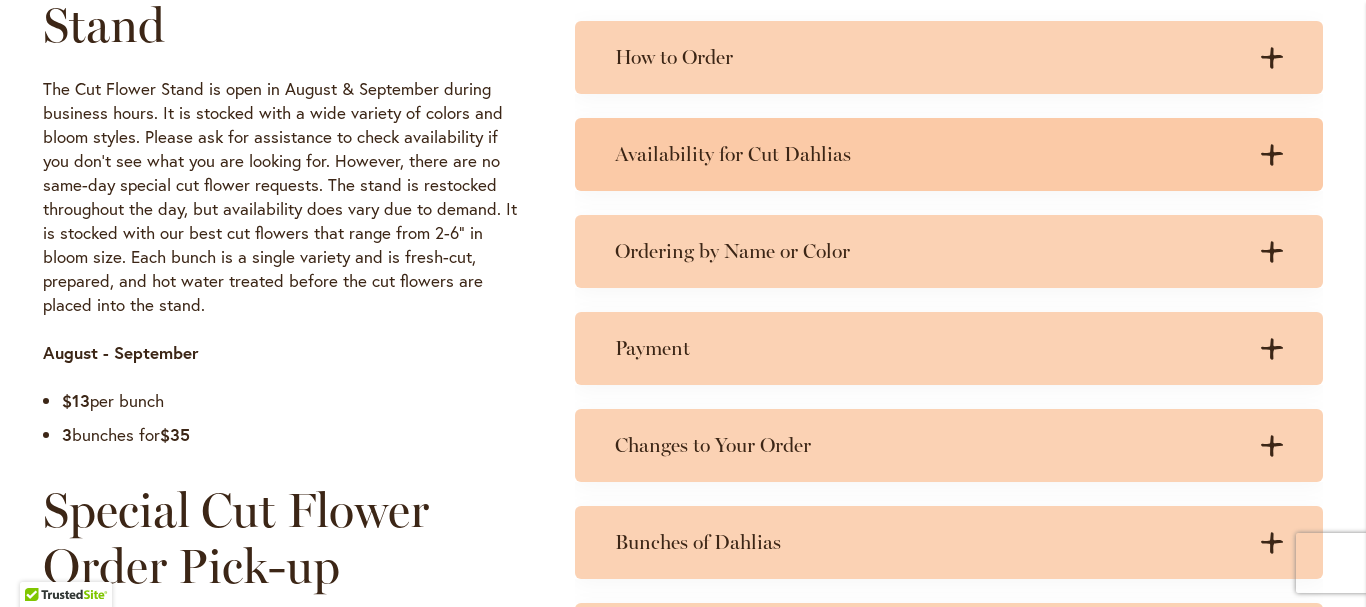 click on "Availability for Cut Dahlias
.cls-1 {
fill: #3c2616;
stroke-width: 0px;
}
.cls-1 {
fill: #3c2616;
stroke-width: 0px;
}" at bounding box center [949, 154] 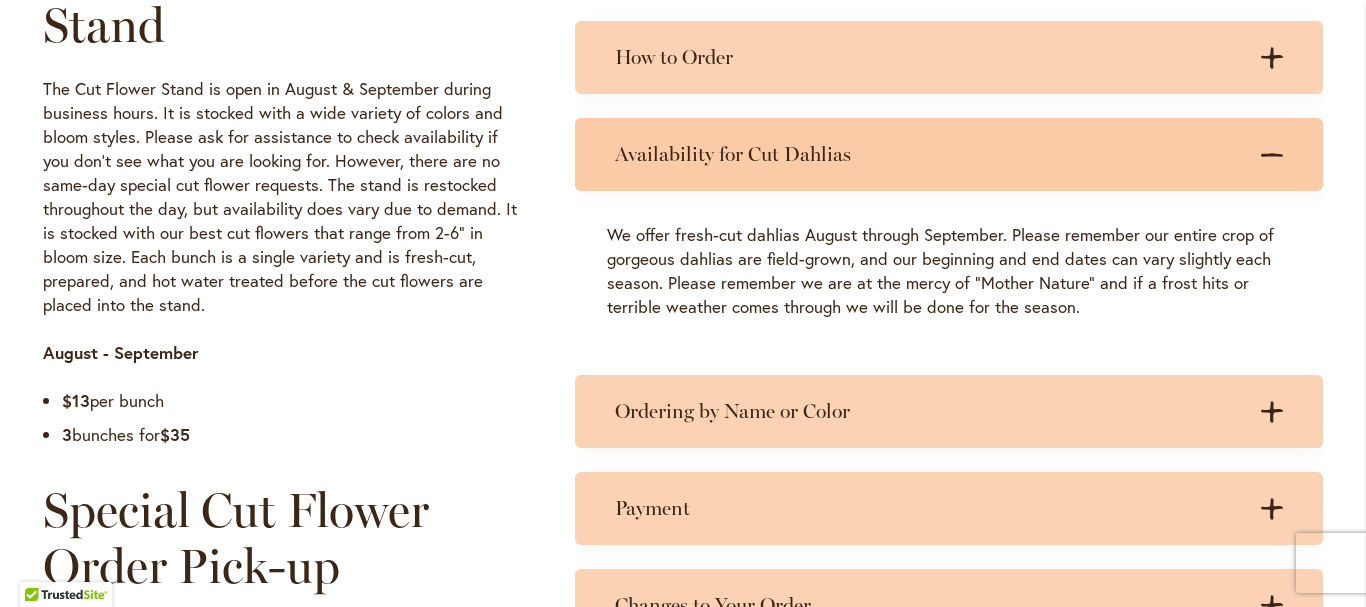 click on "Availability for Cut Dahlias
.cls-1 {
fill: #3c2616;
stroke-width: 0px;
}
.cls-1 {
fill: #3c2616;
stroke-width: 0px;
}" at bounding box center [949, 154] 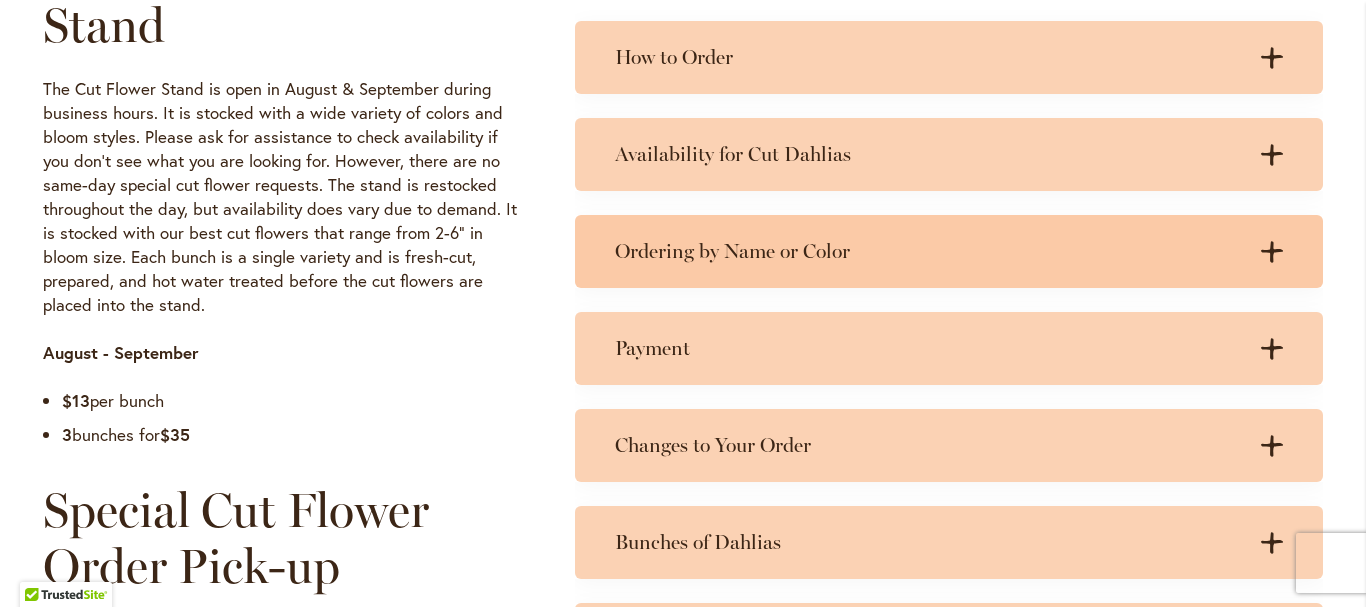 click on "Ordering by Name or Color" at bounding box center (929, 251) 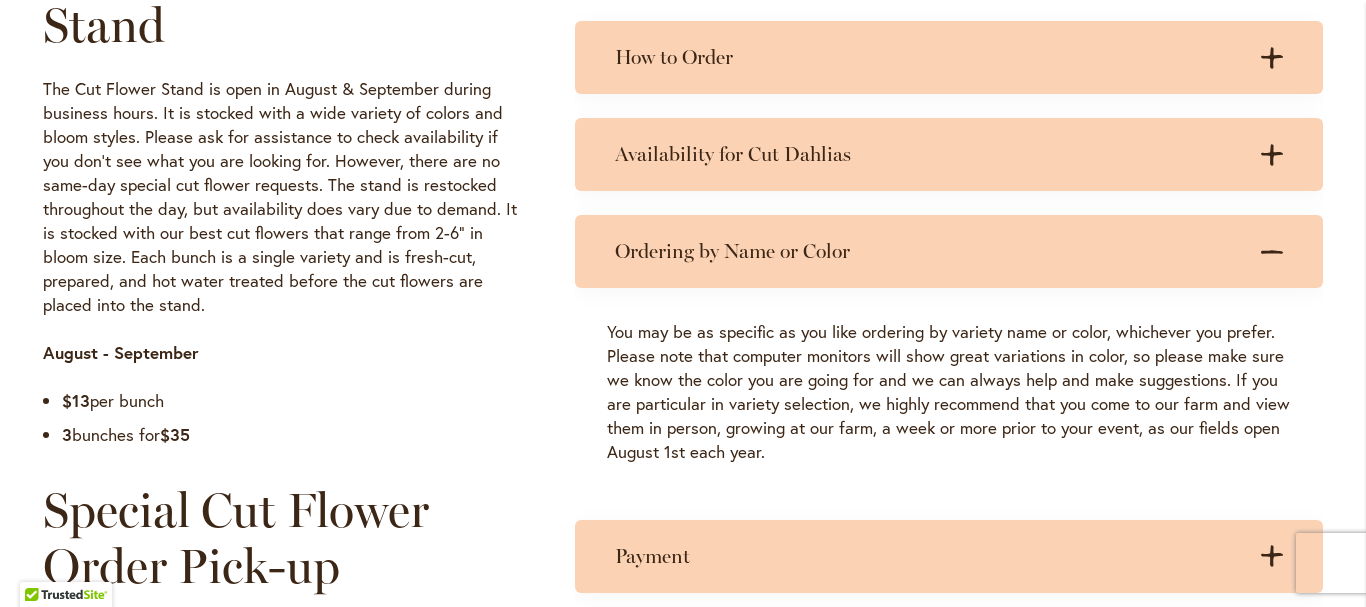 click on "Ordering by Name or Color
.cls-1 {
fill: #3c2616;
stroke-width: 0px;
}
.cls-1 {
fill: #3c2616;
stroke-width: 0px;
}" at bounding box center [949, 251] 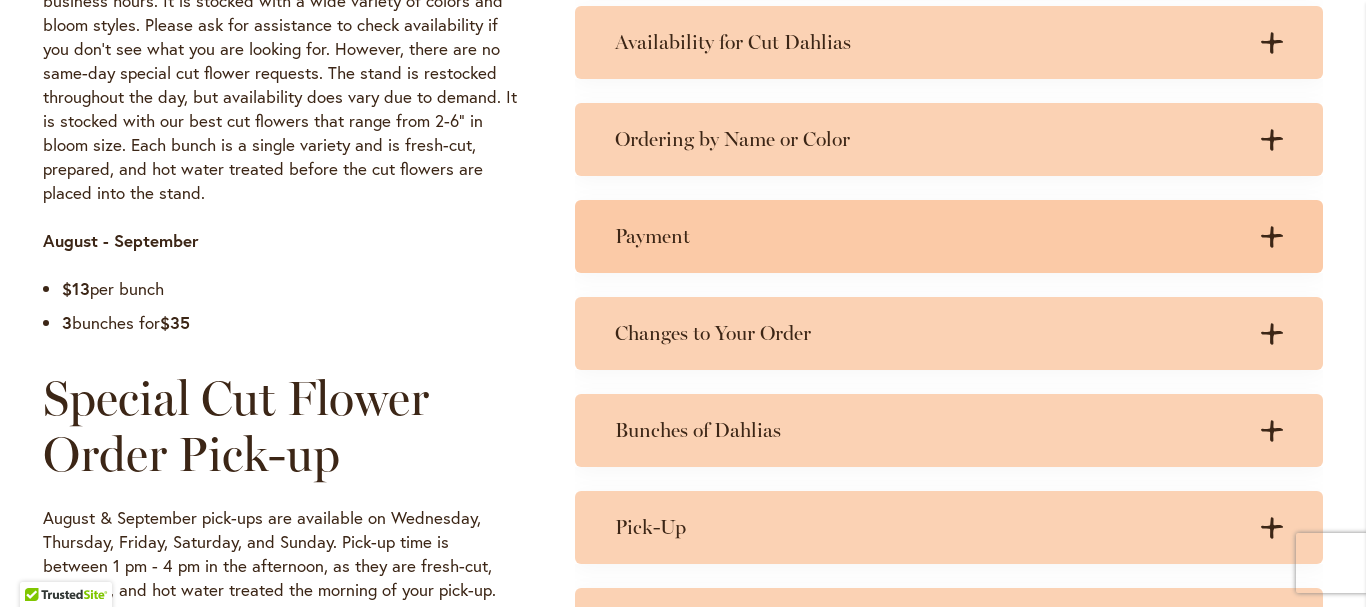 scroll, scrollTop: 1296, scrollLeft: 0, axis: vertical 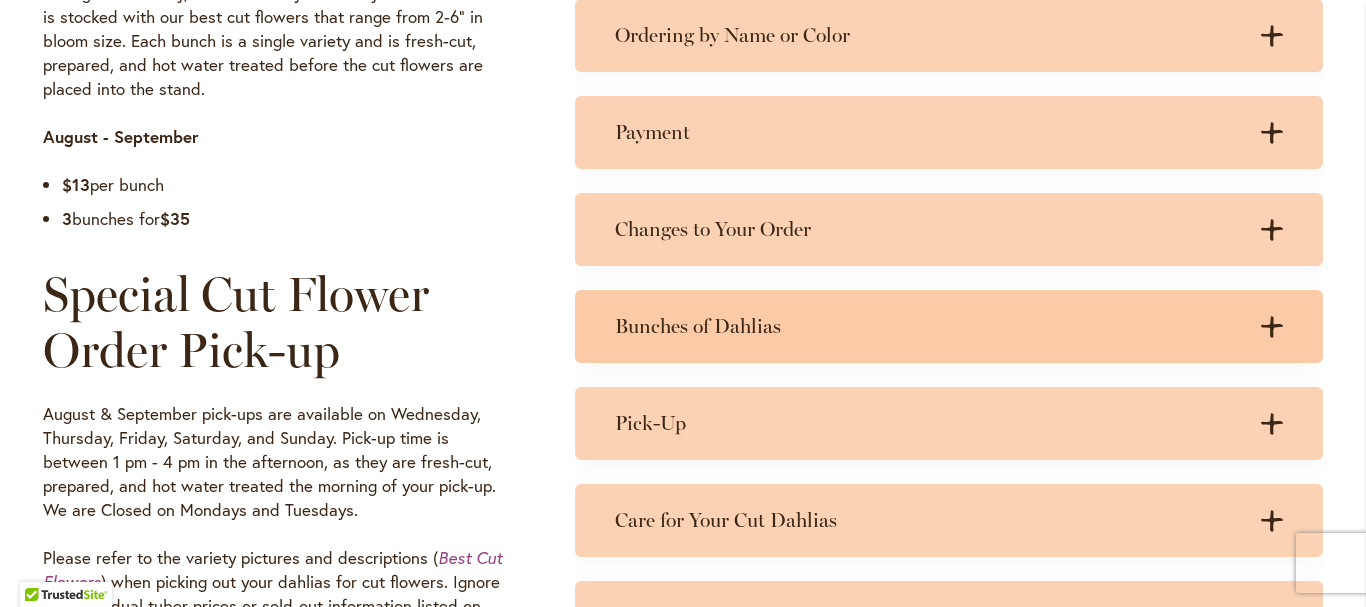 click on "Bunches of Dahlias" at bounding box center (929, 326) 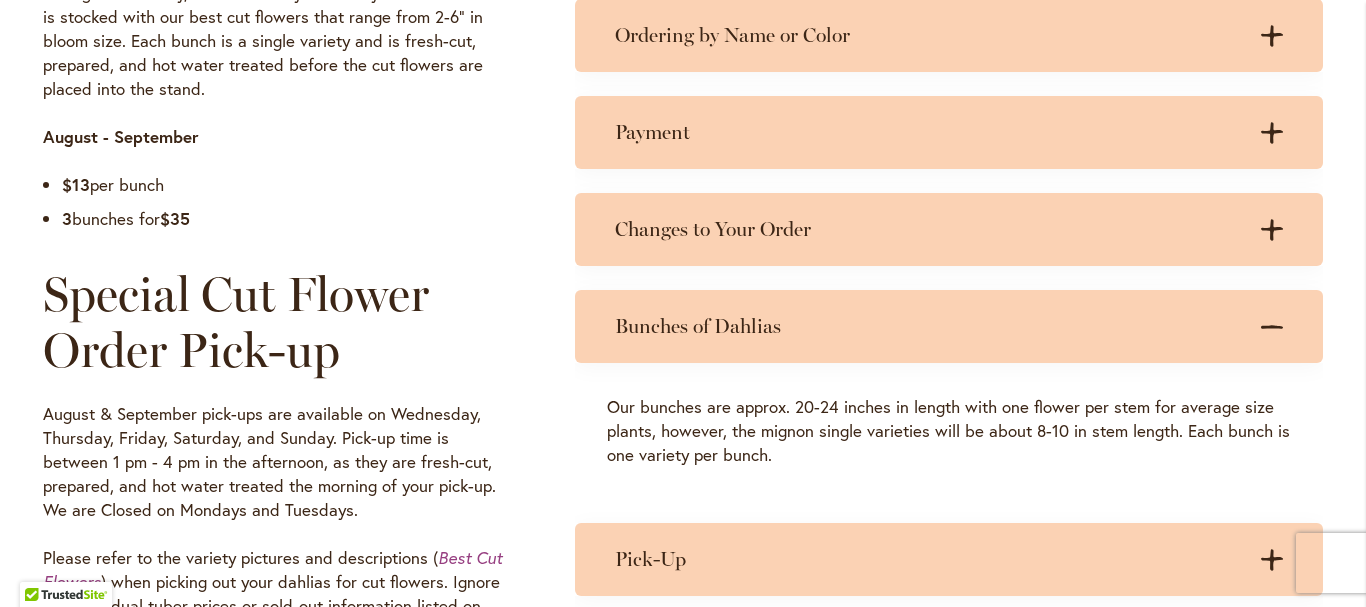 click on "Bunches of Dahlias" at bounding box center [929, 326] 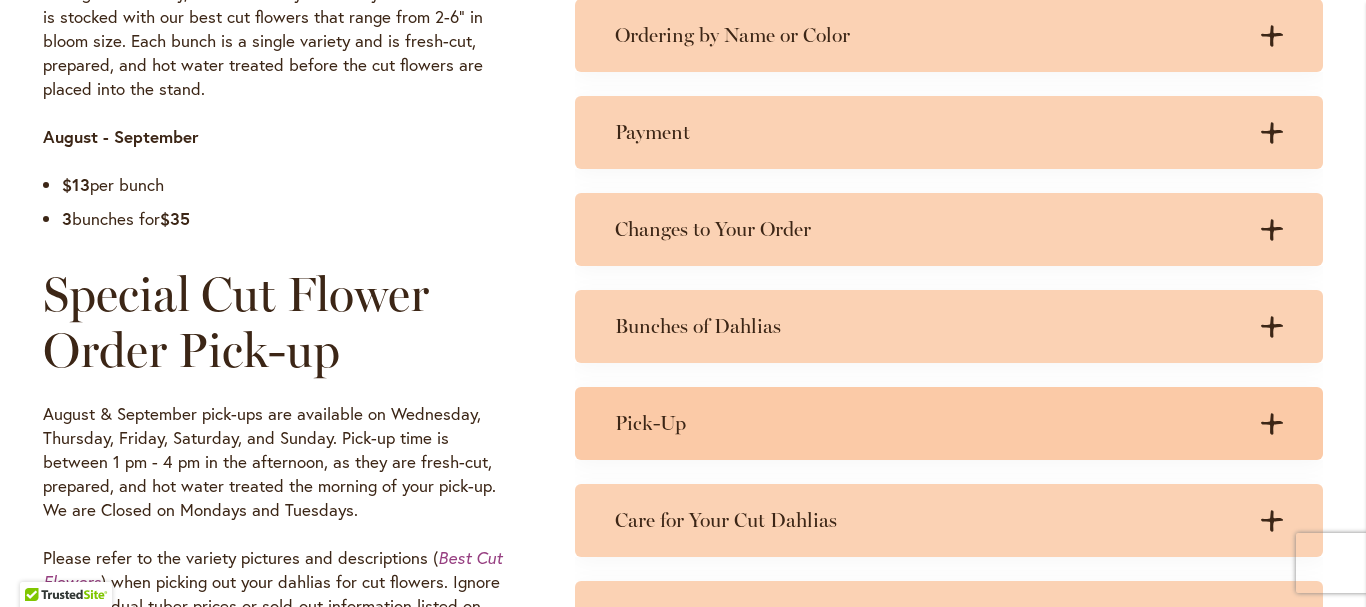 click on "Pick-Up" at bounding box center [929, 423] 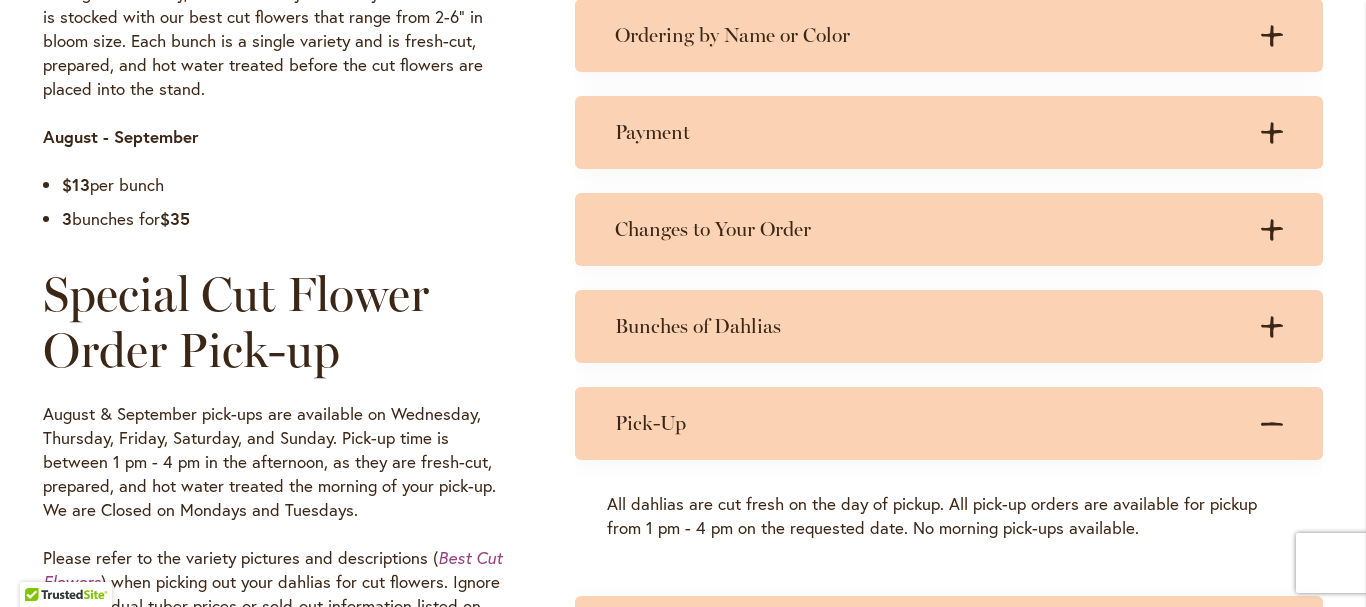 click on "Pick-Up" at bounding box center (929, 423) 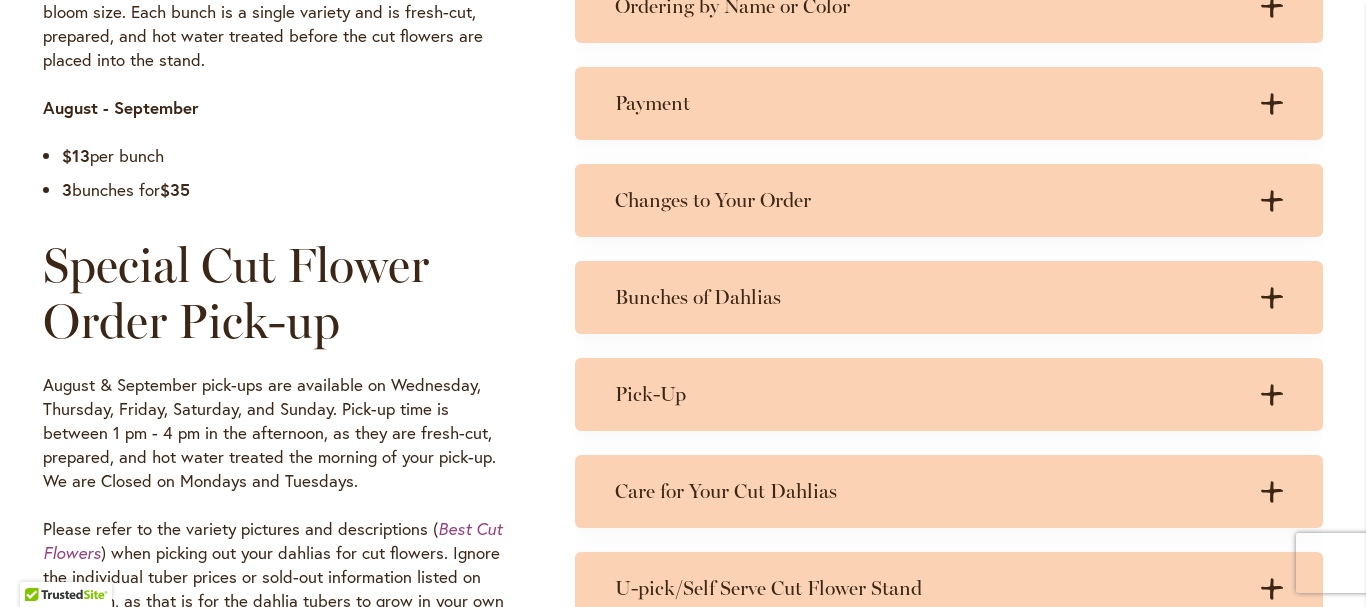 scroll, scrollTop: 1620, scrollLeft: 0, axis: vertical 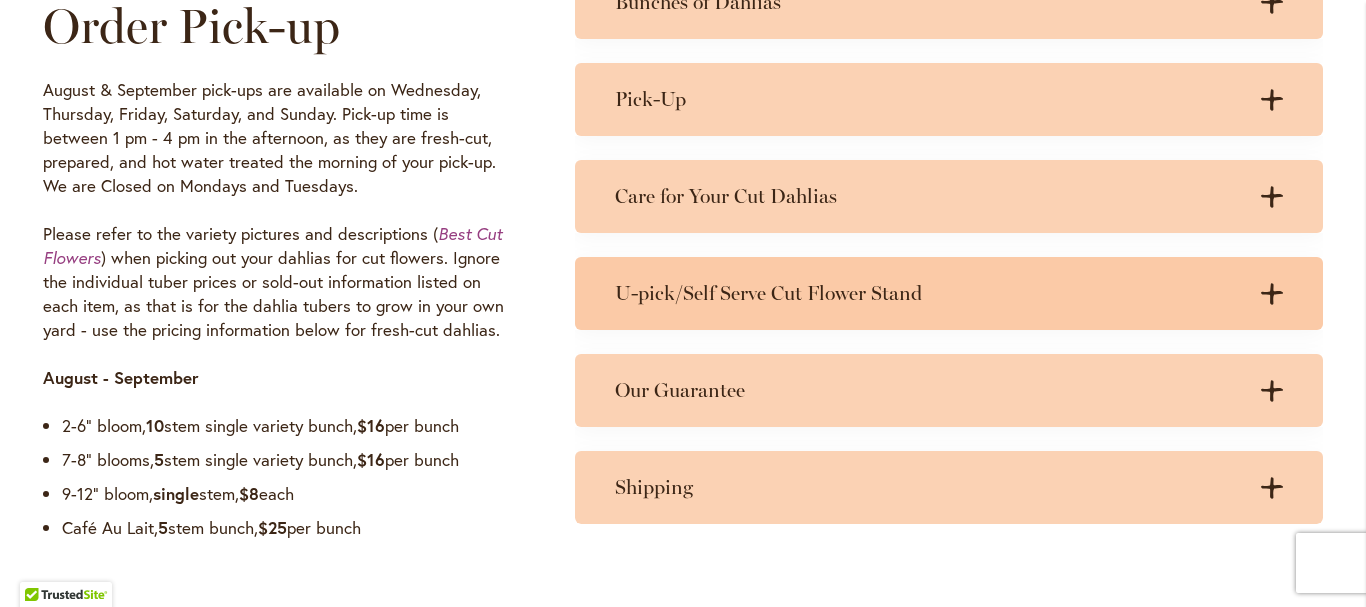 click on "U-pick/Self Serve Cut Flower Stand" at bounding box center (929, 293) 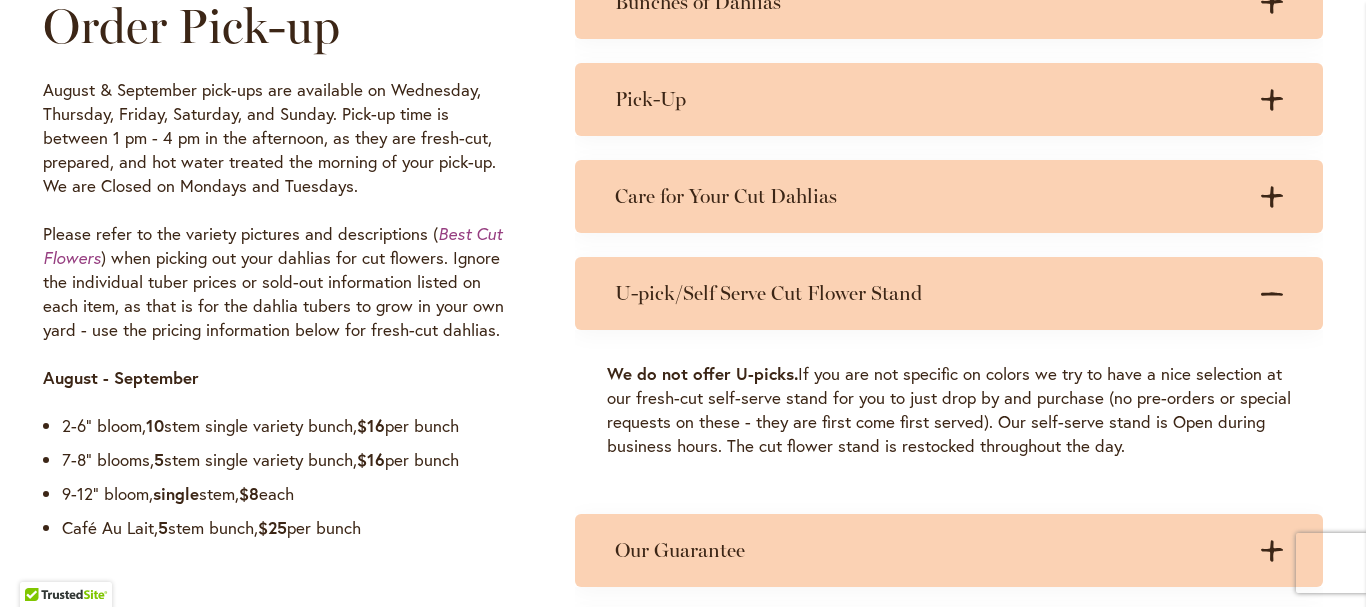 click on "U-pick/Self Serve Cut Flower Stand" at bounding box center (929, 293) 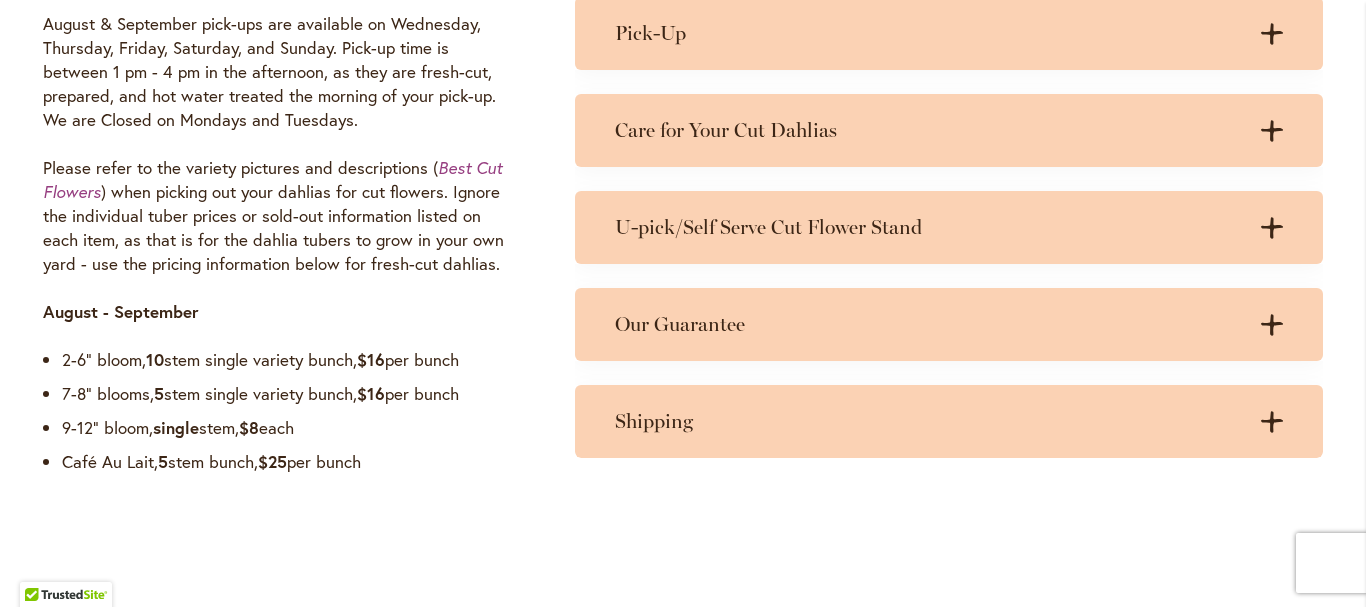 scroll, scrollTop: 1728, scrollLeft: 0, axis: vertical 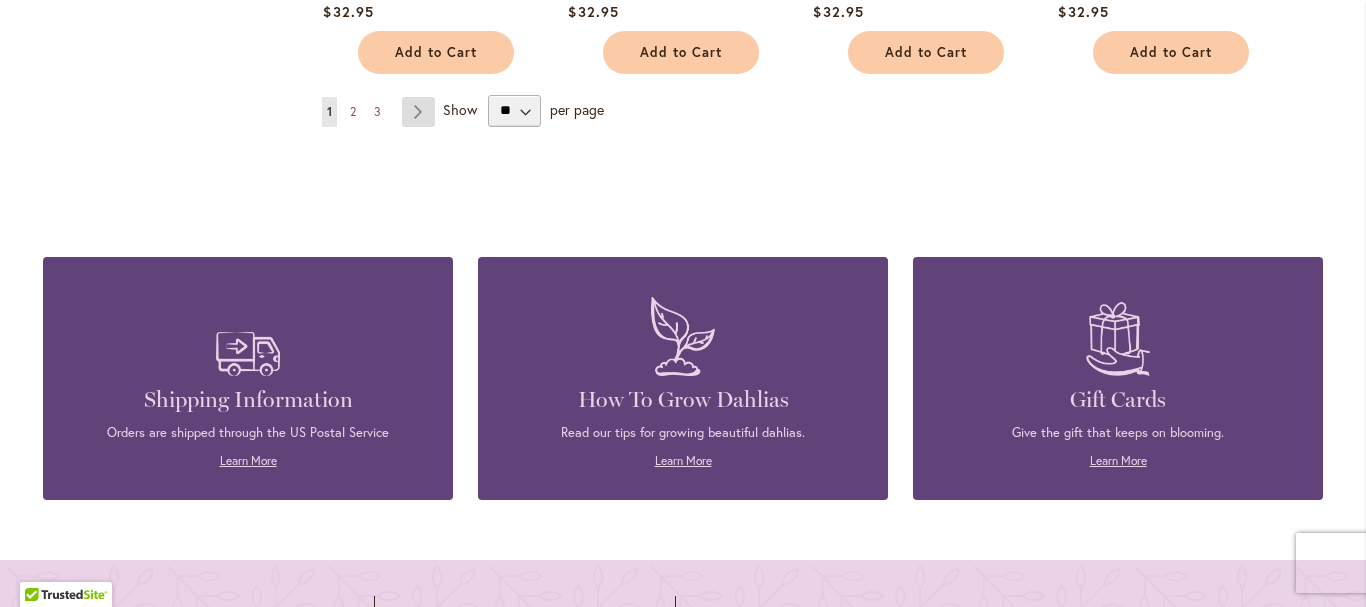 click on "Page
Next" at bounding box center (418, 112) 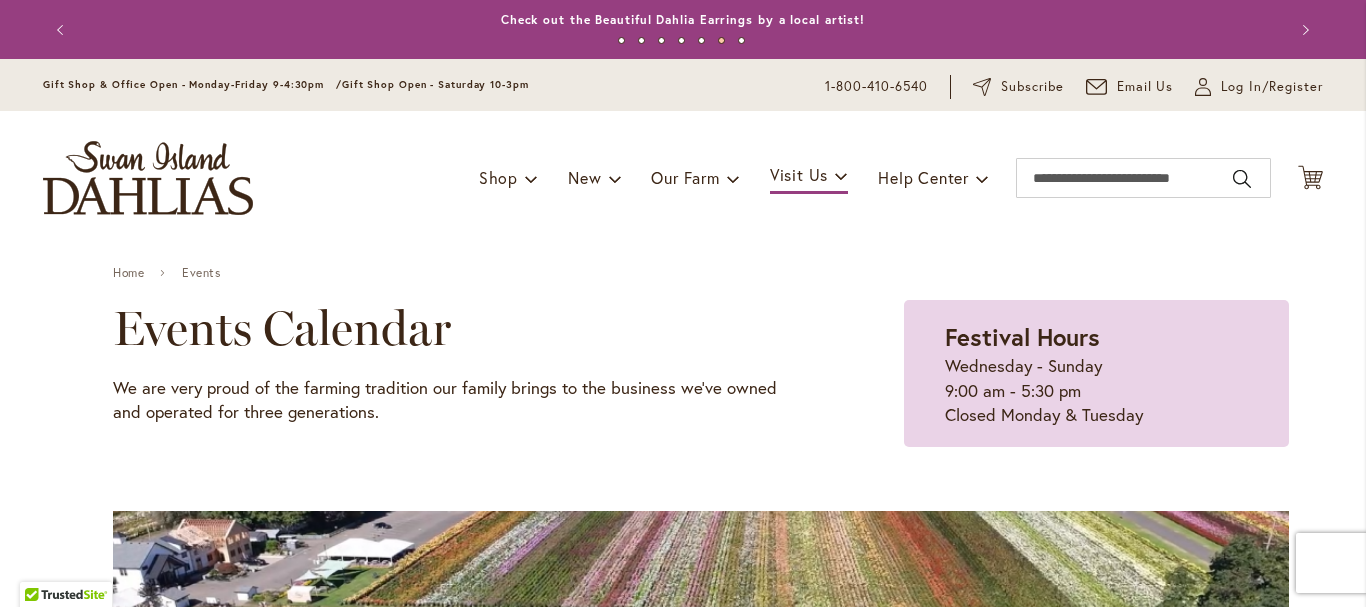 scroll, scrollTop: 0, scrollLeft: 0, axis: both 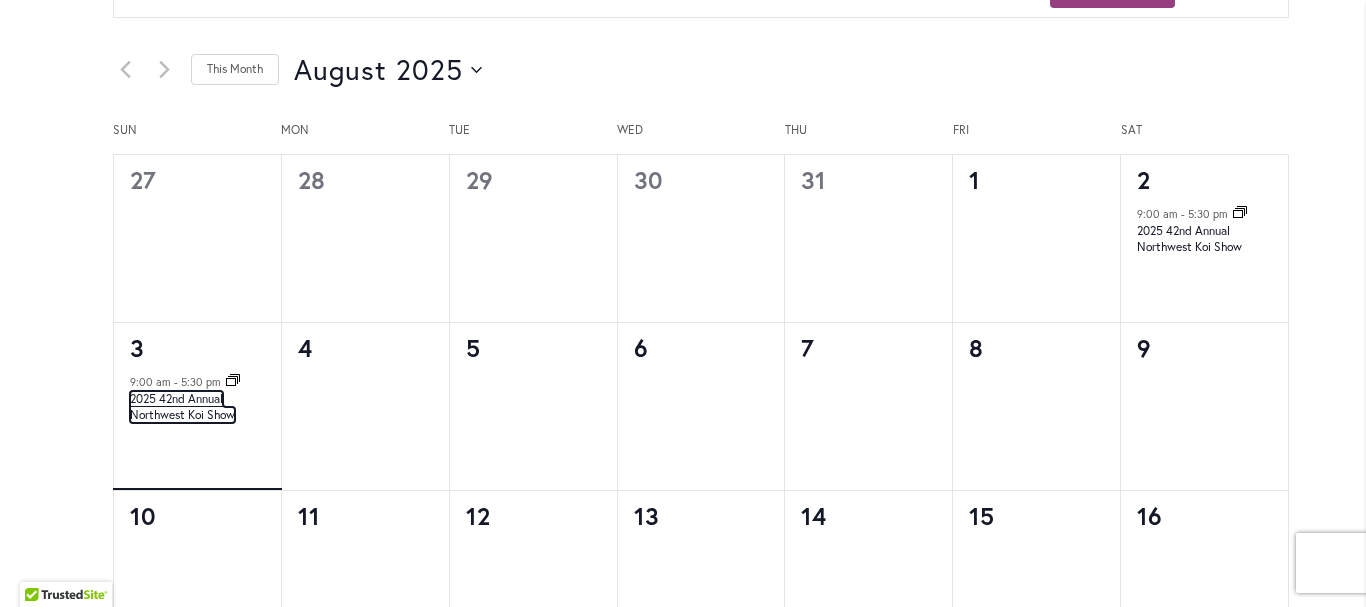 click on "2025 42nd Annual Northwest Koi Show" at bounding box center [182, 407] 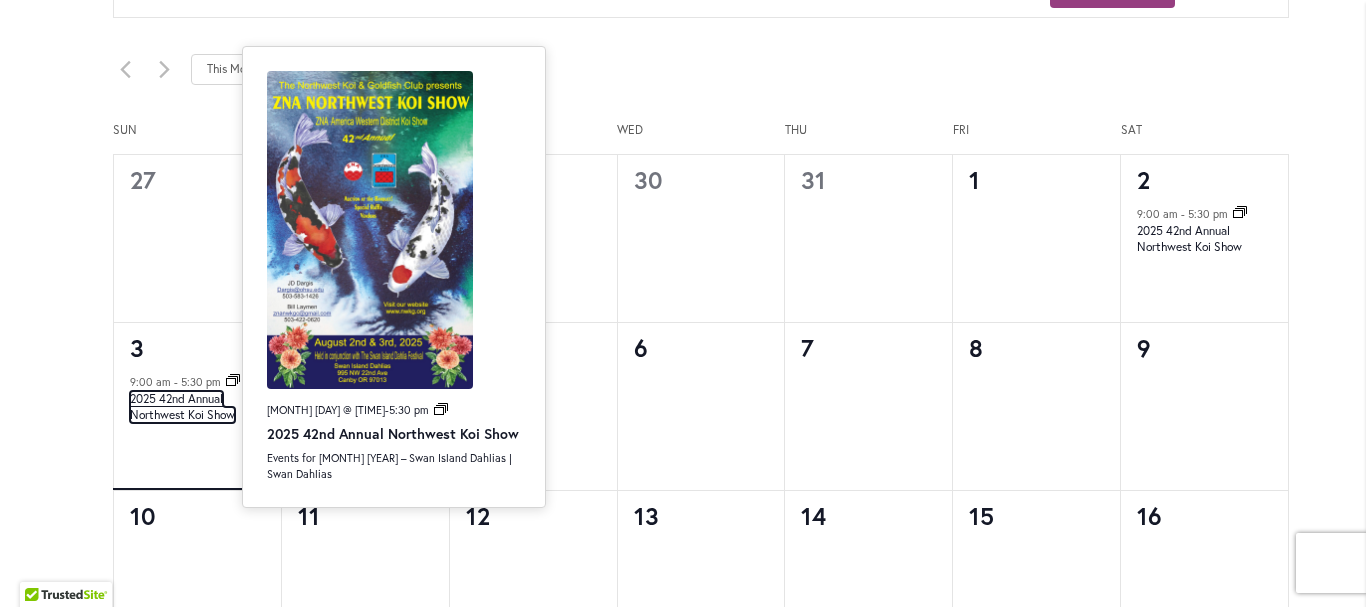 click on "2025 42nd Annual Northwest Koi Show" at bounding box center [182, 407] 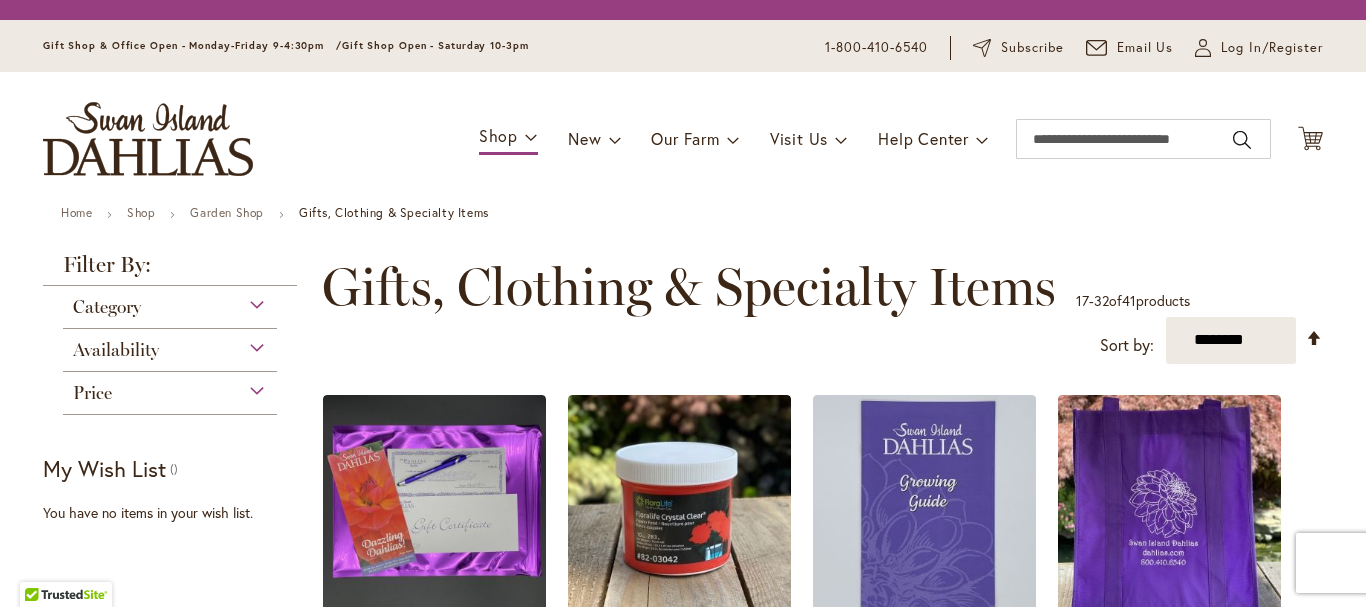 scroll, scrollTop: 0, scrollLeft: 0, axis: both 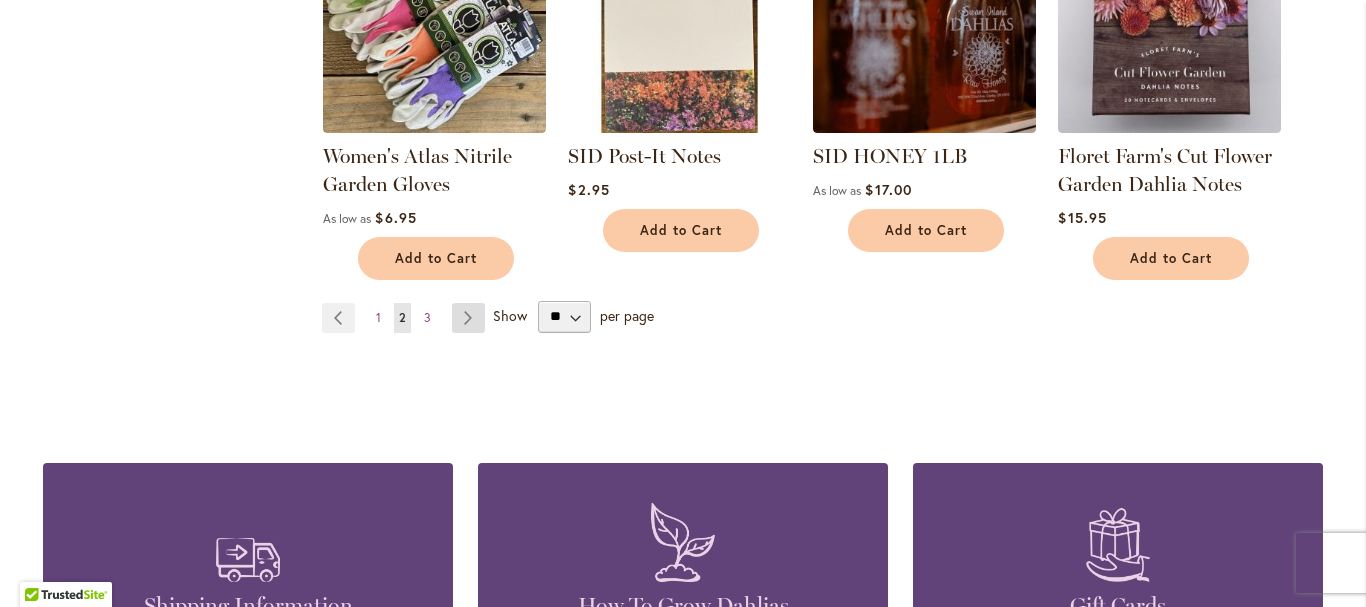 click on "Page
Next" at bounding box center [468, 318] 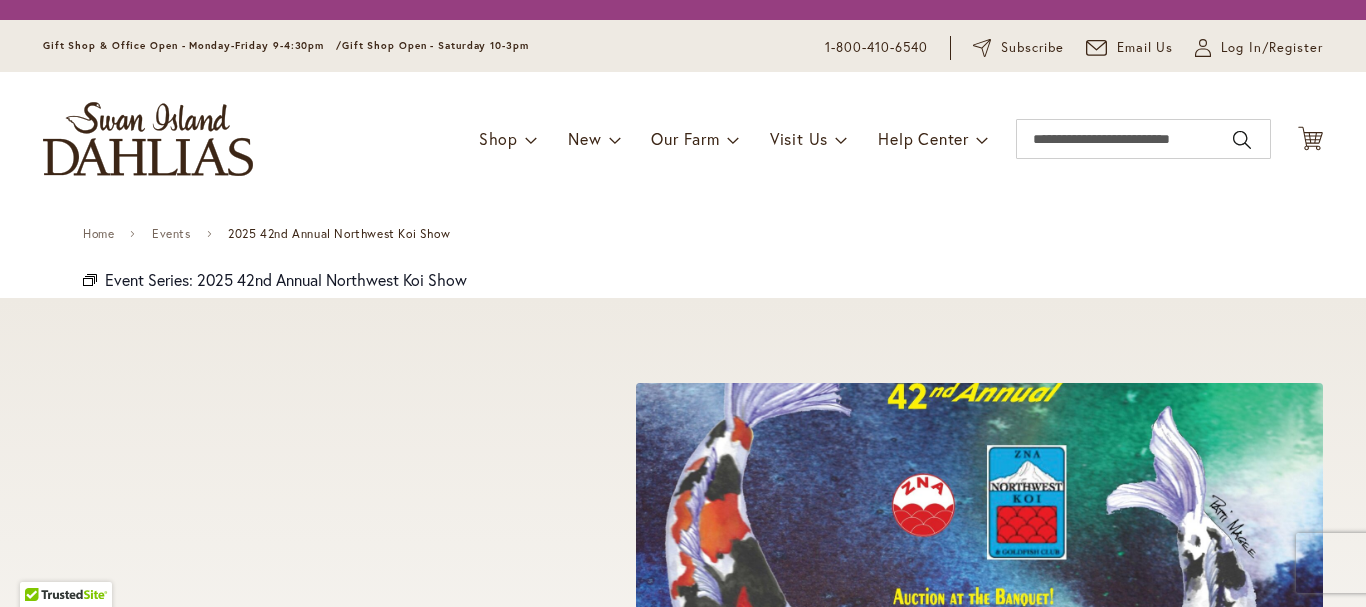 scroll, scrollTop: 0, scrollLeft: 0, axis: both 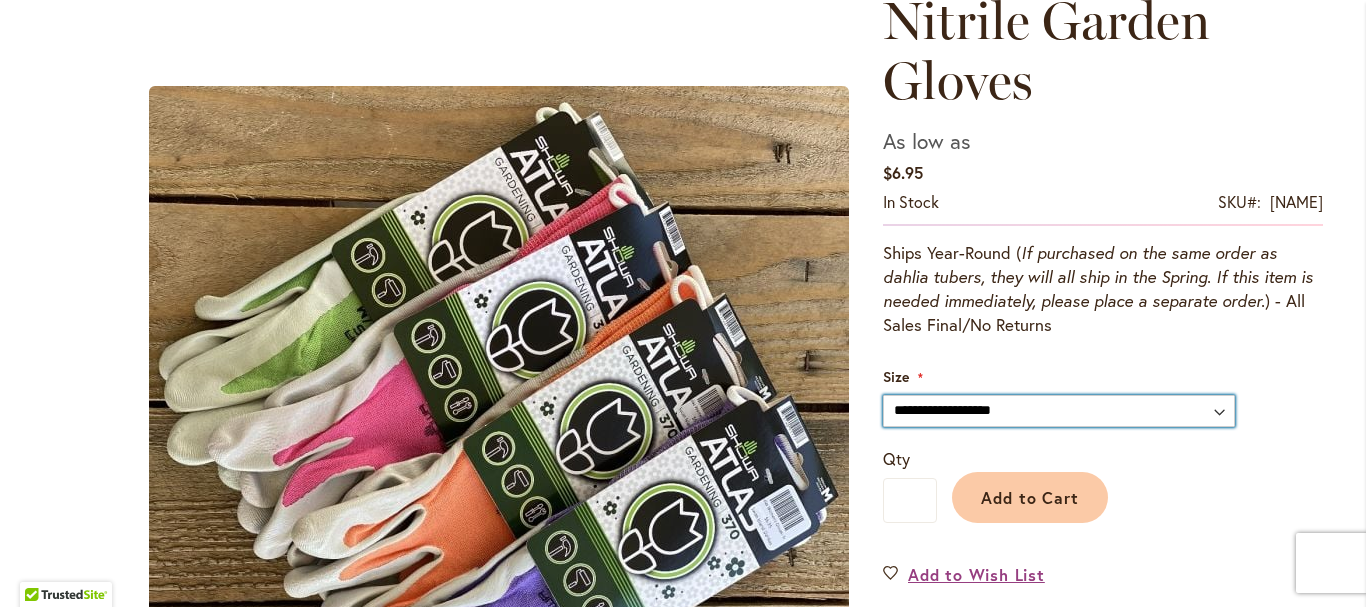 click on "**********" at bounding box center (1059, 411) 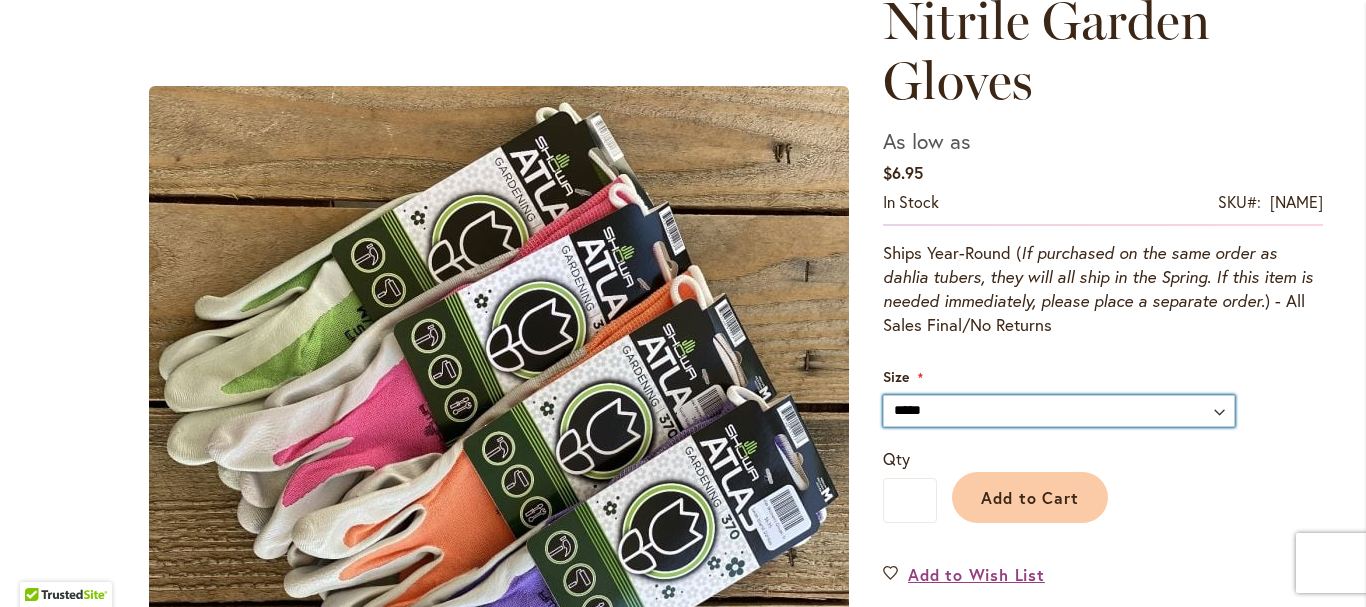 click on "******" at bounding box center [0, 0] 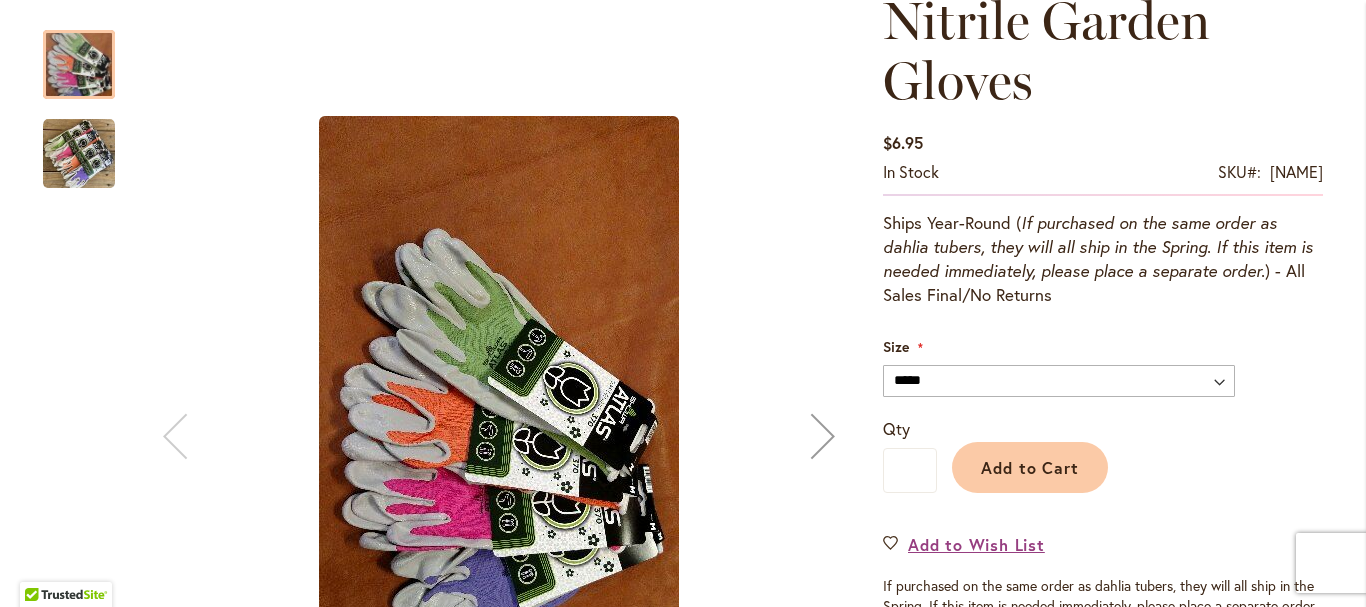 click on "**********" at bounding box center [1103, 963] 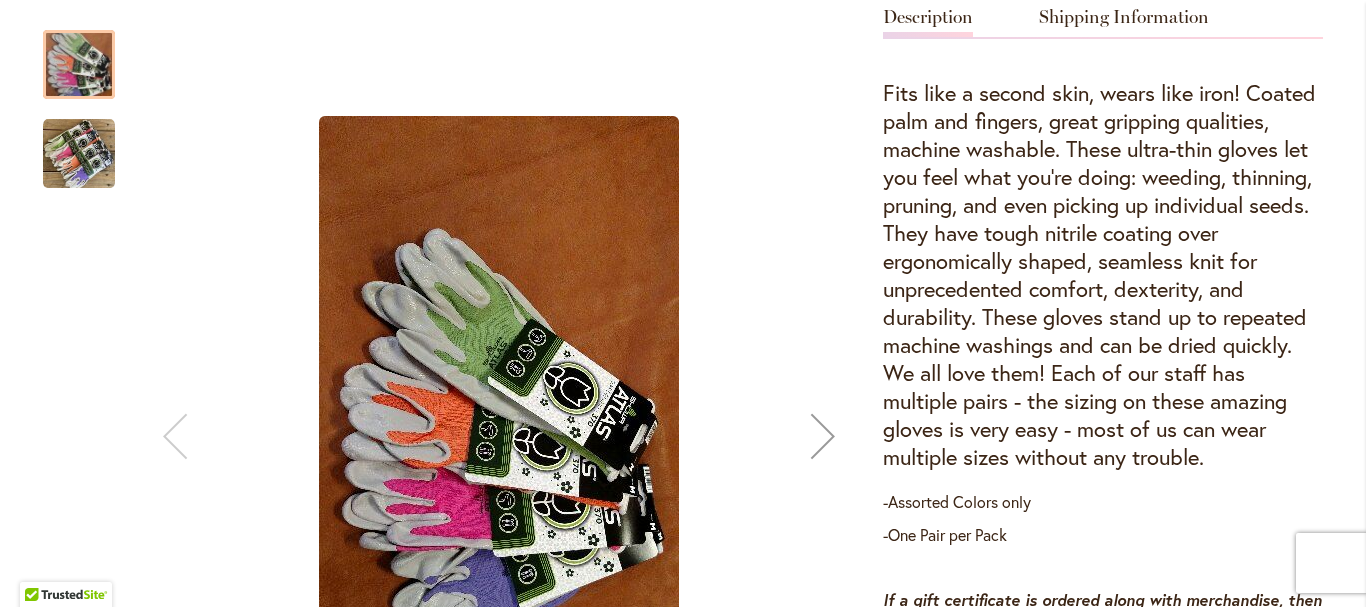 scroll, scrollTop: 1118, scrollLeft: 0, axis: vertical 